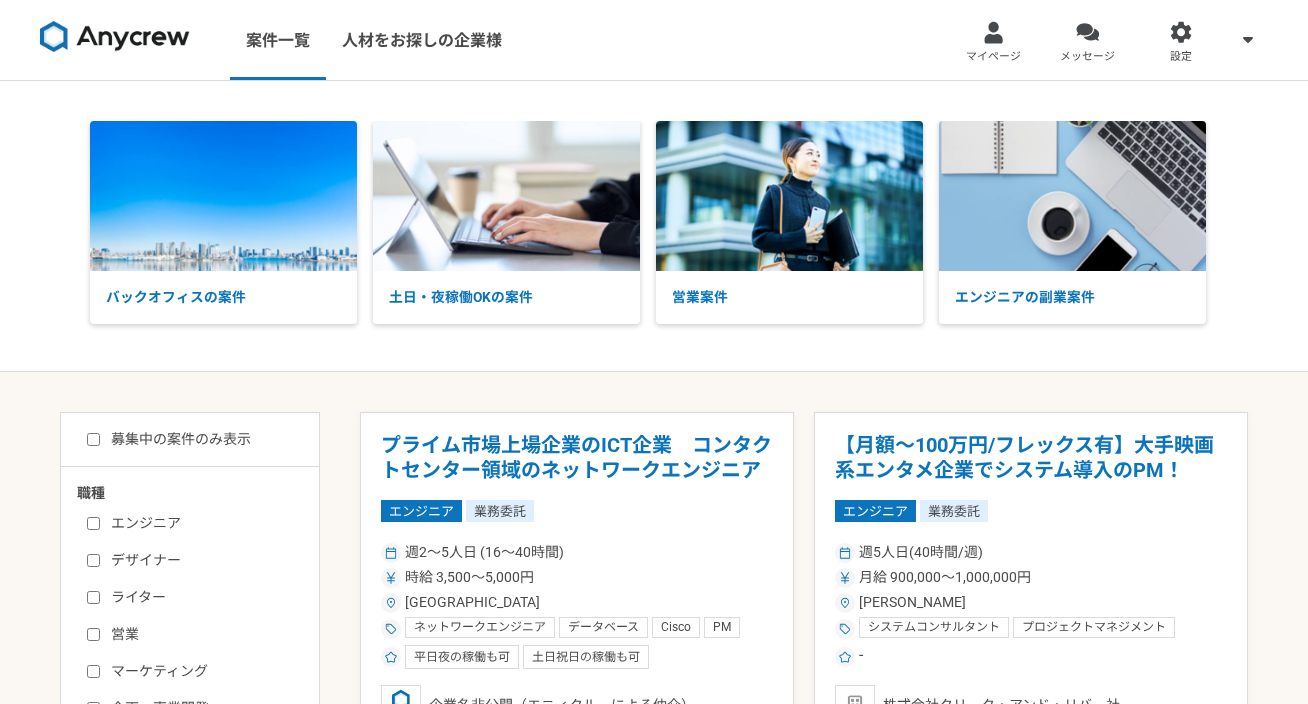 scroll, scrollTop: 0, scrollLeft: 0, axis: both 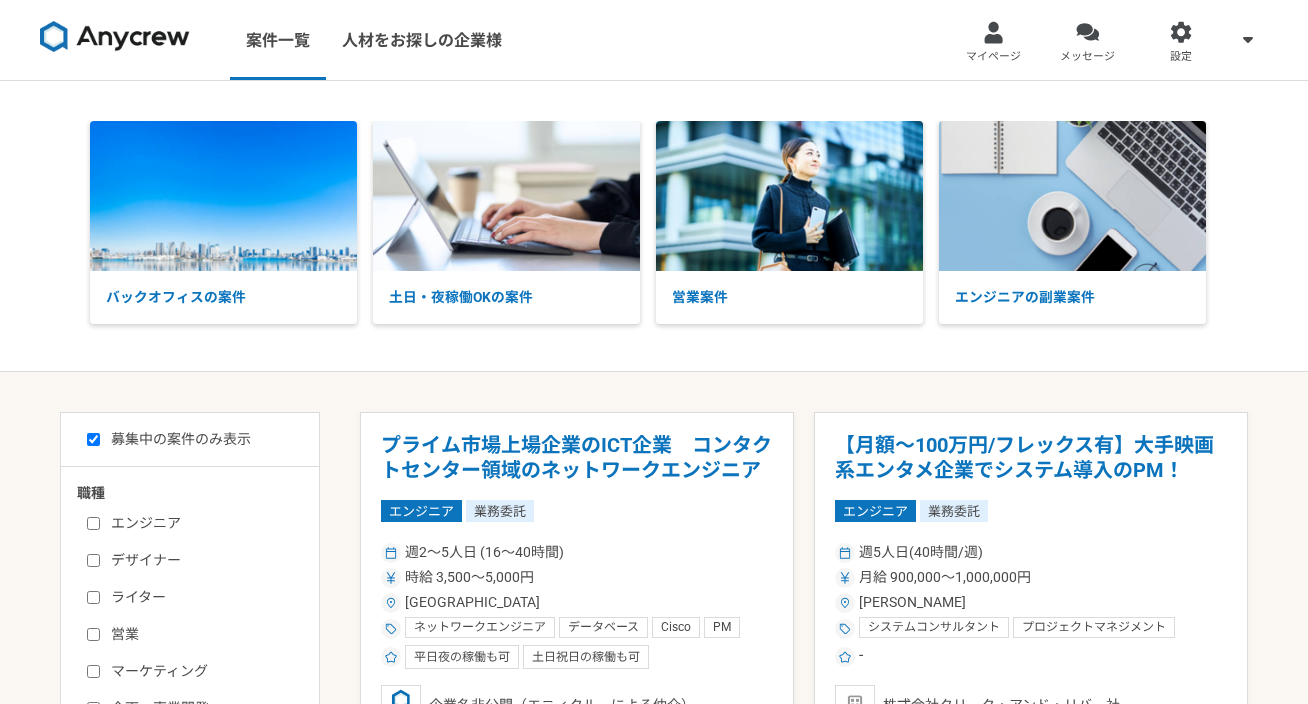 checkbox on "true" 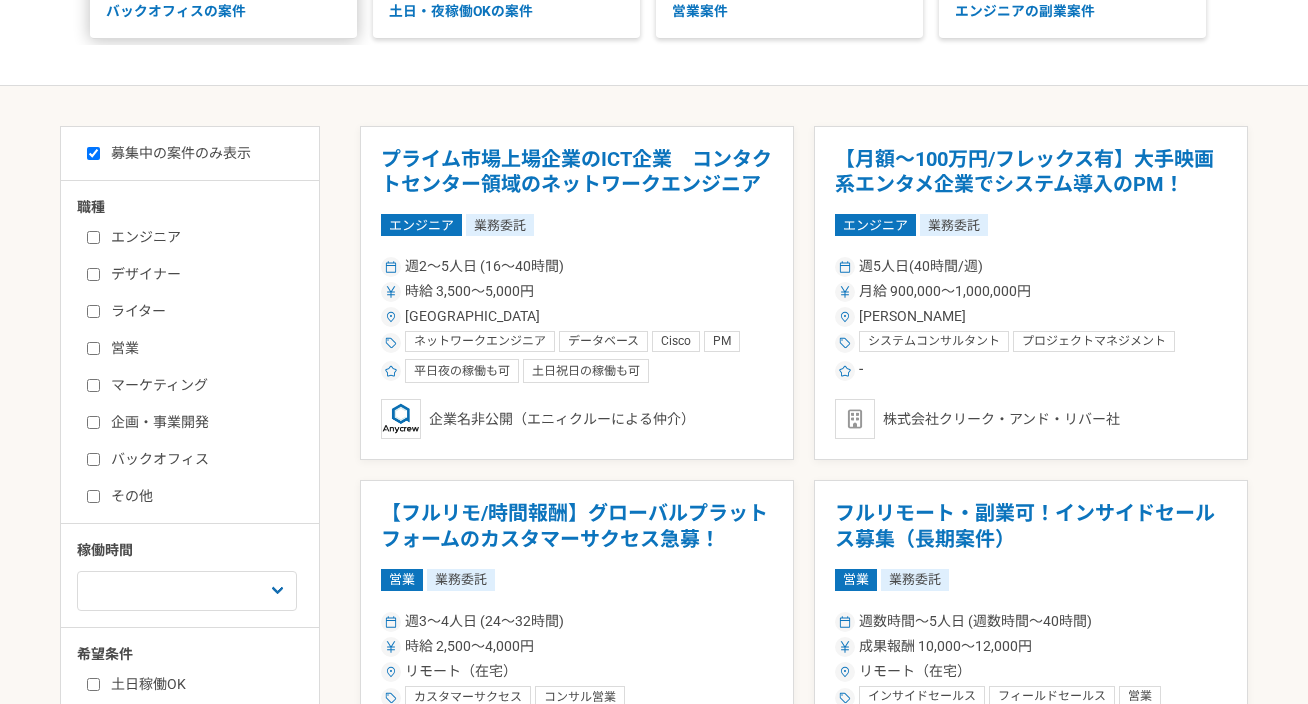 scroll, scrollTop: 325, scrollLeft: 0, axis: vertical 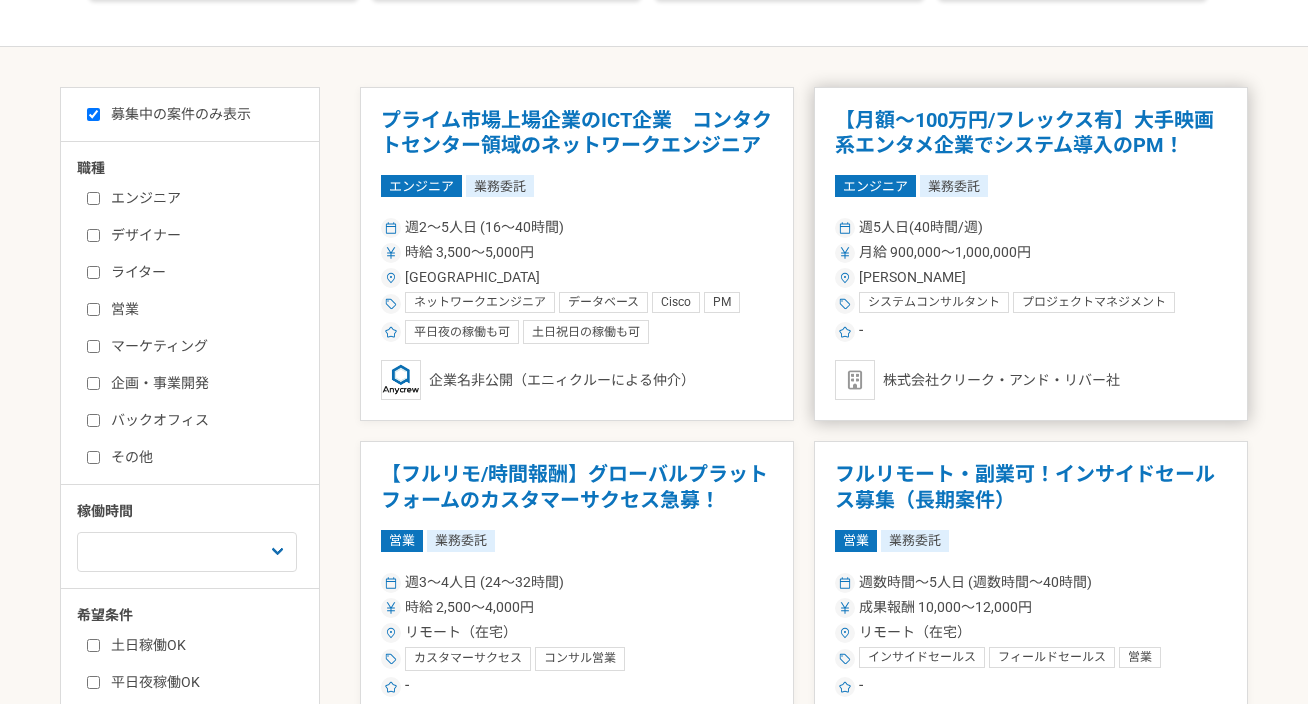 click on "エンジニア 業務委託" at bounding box center [1031, 186] 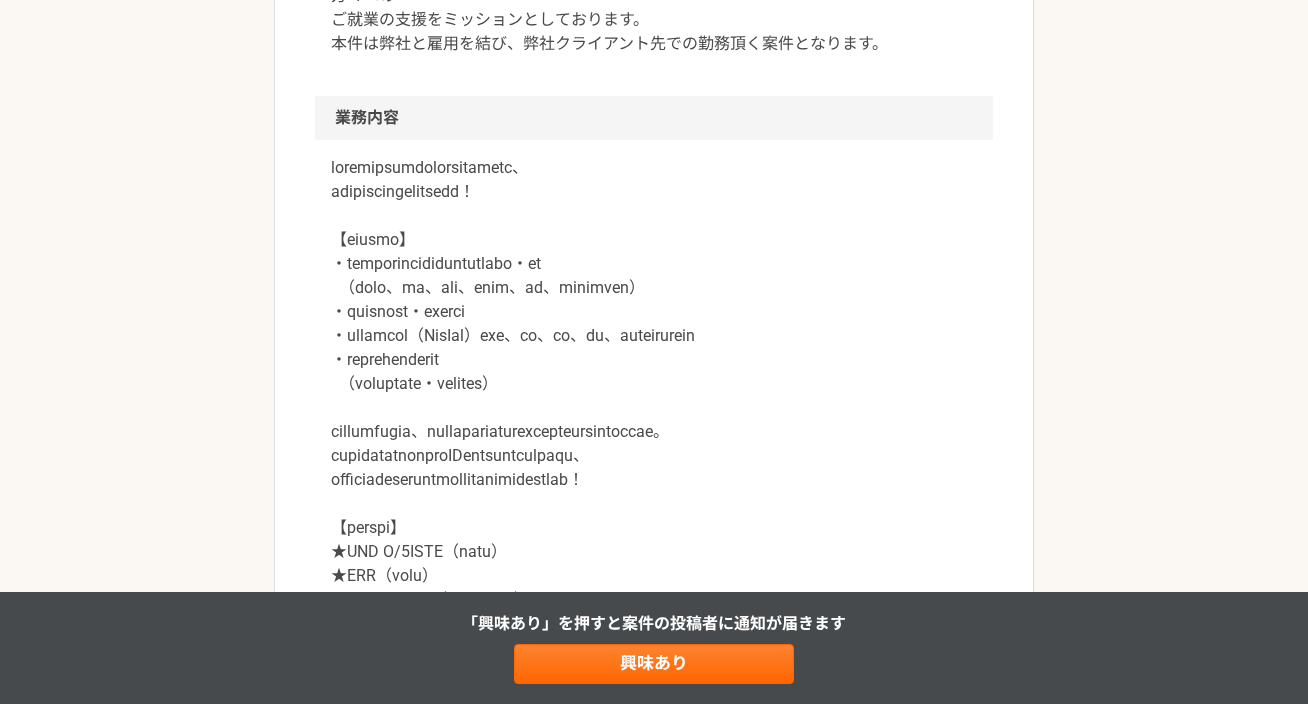 scroll, scrollTop: 800, scrollLeft: 0, axis: vertical 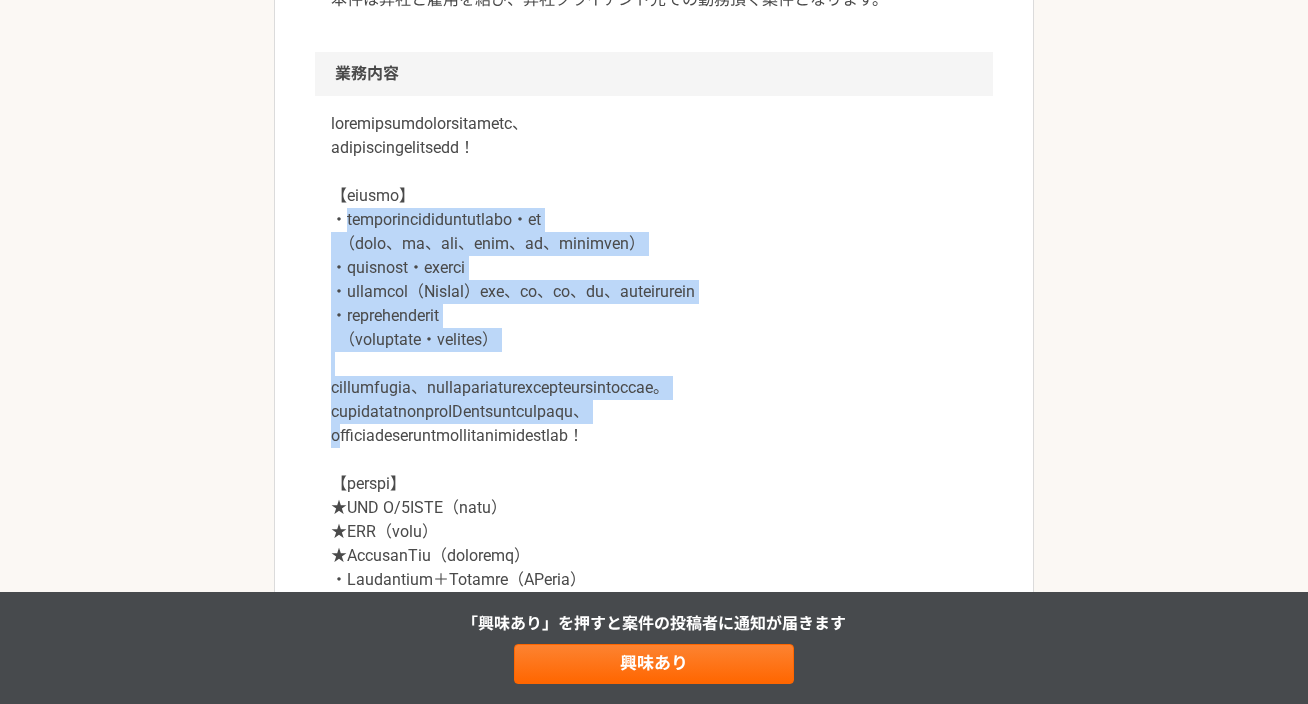 drag, startPoint x: 343, startPoint y: 216, endPoint x: 347, endPoint y: 467, distance: 251.03188 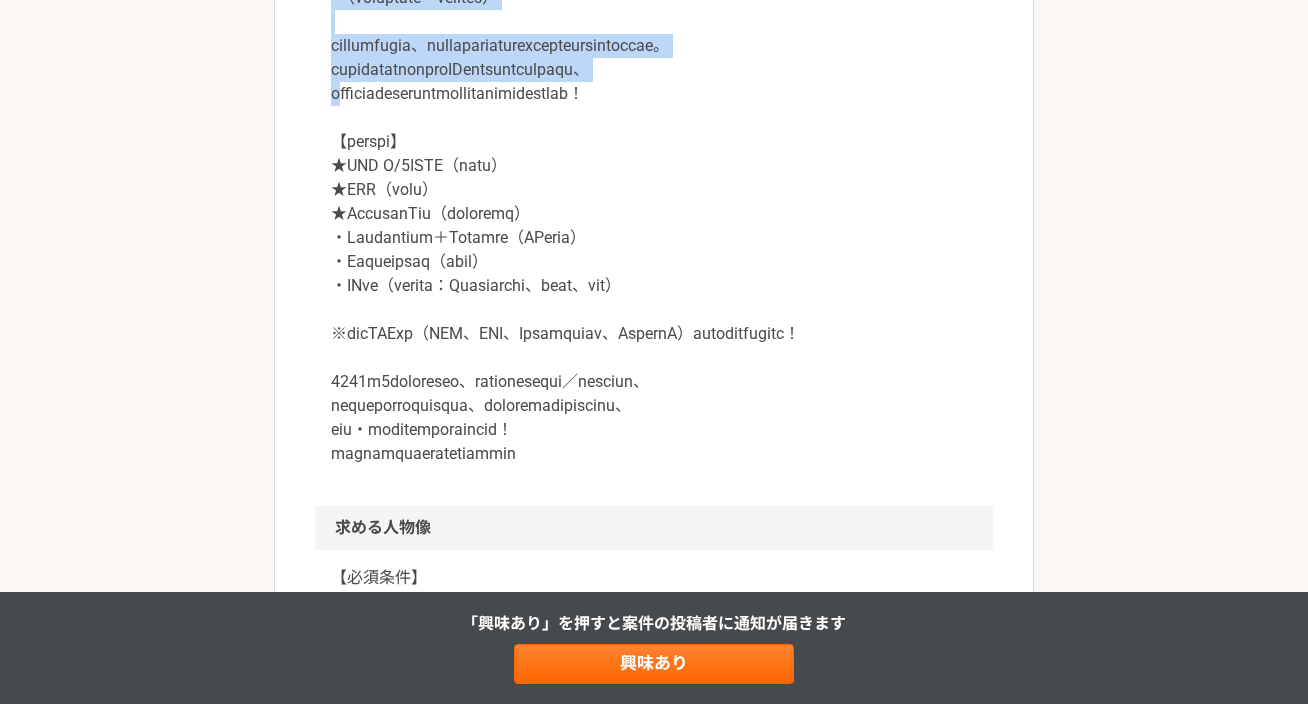 scroll, scrollTop: 1168, scrollLeft: 0, axis: vertical 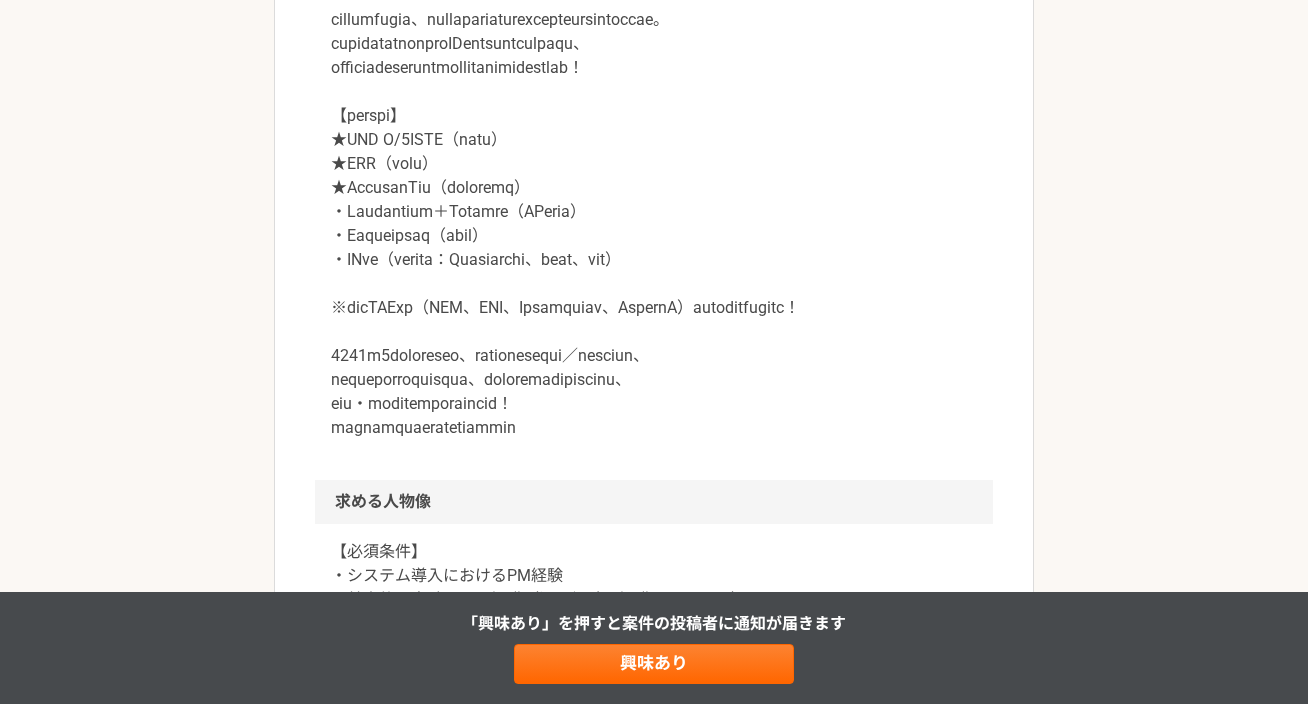 click at bounding box center (654, 92) 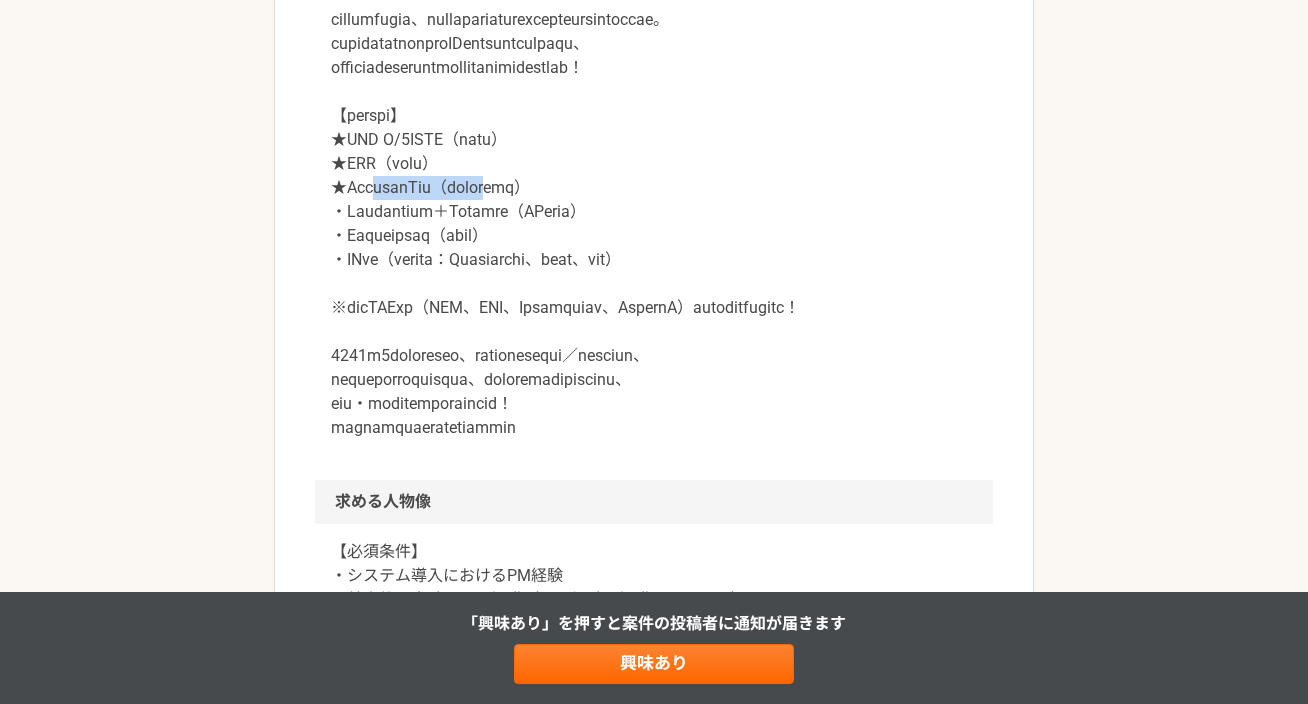 drag, startPoint x: 369, startPoint y: 222, endPoint x: 521, endPoint y: 215, distance: 152.1611 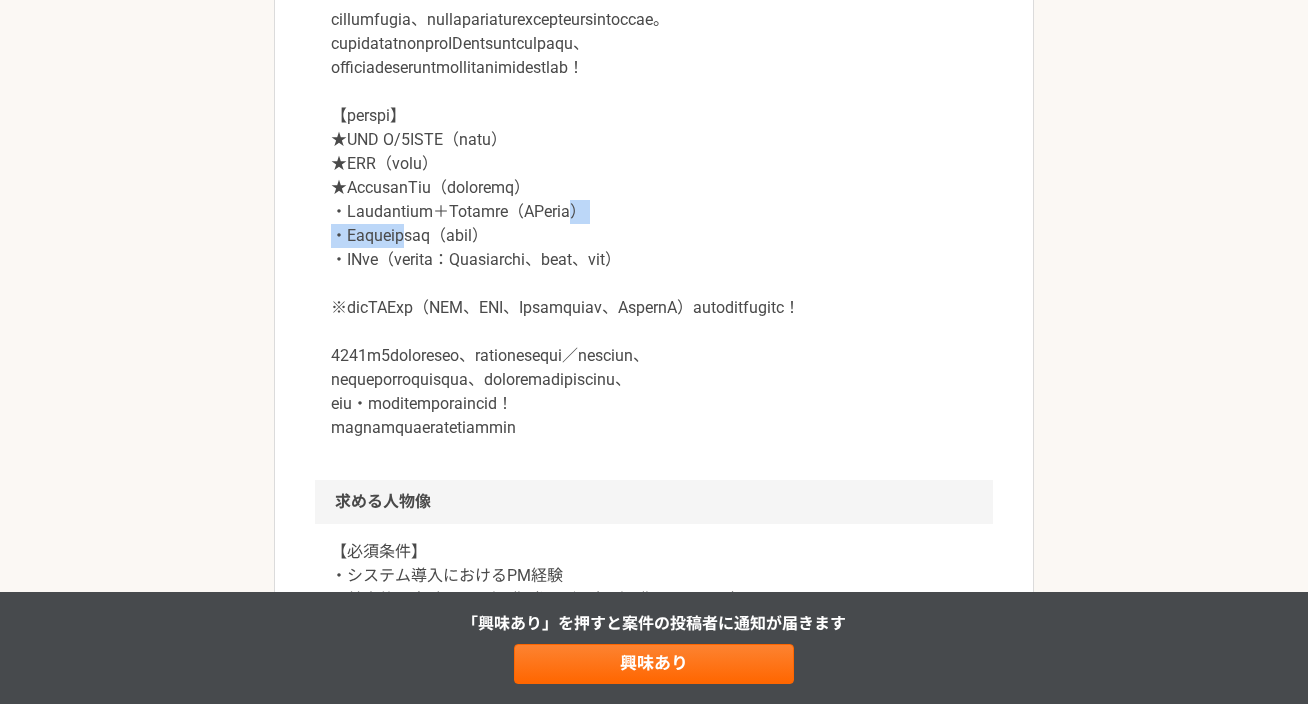 drag, startPoint x: 400, startPoint y: 250, endPoint x: 585, endPoint y: 244, distance: 185.09727 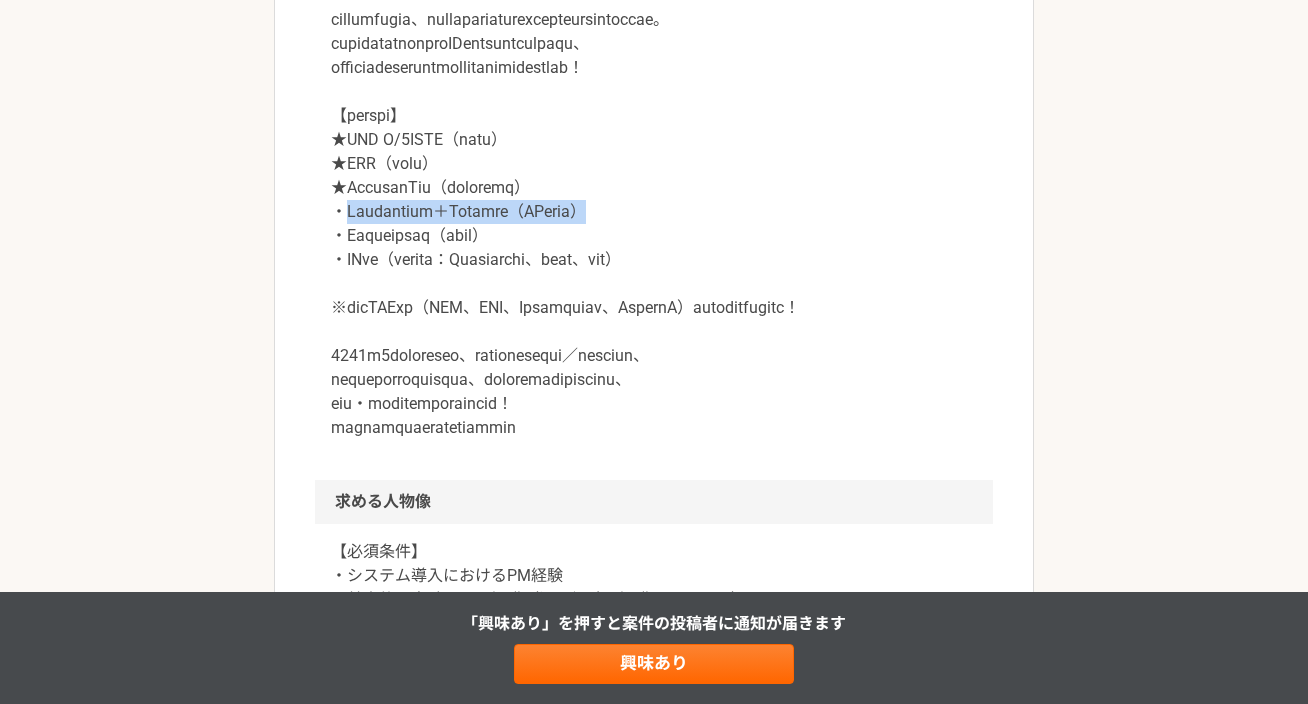 drag, startPoint x: 373, startPoint y: 246, endPoint x: 344, endPoint y: 245, distance: 29.017237 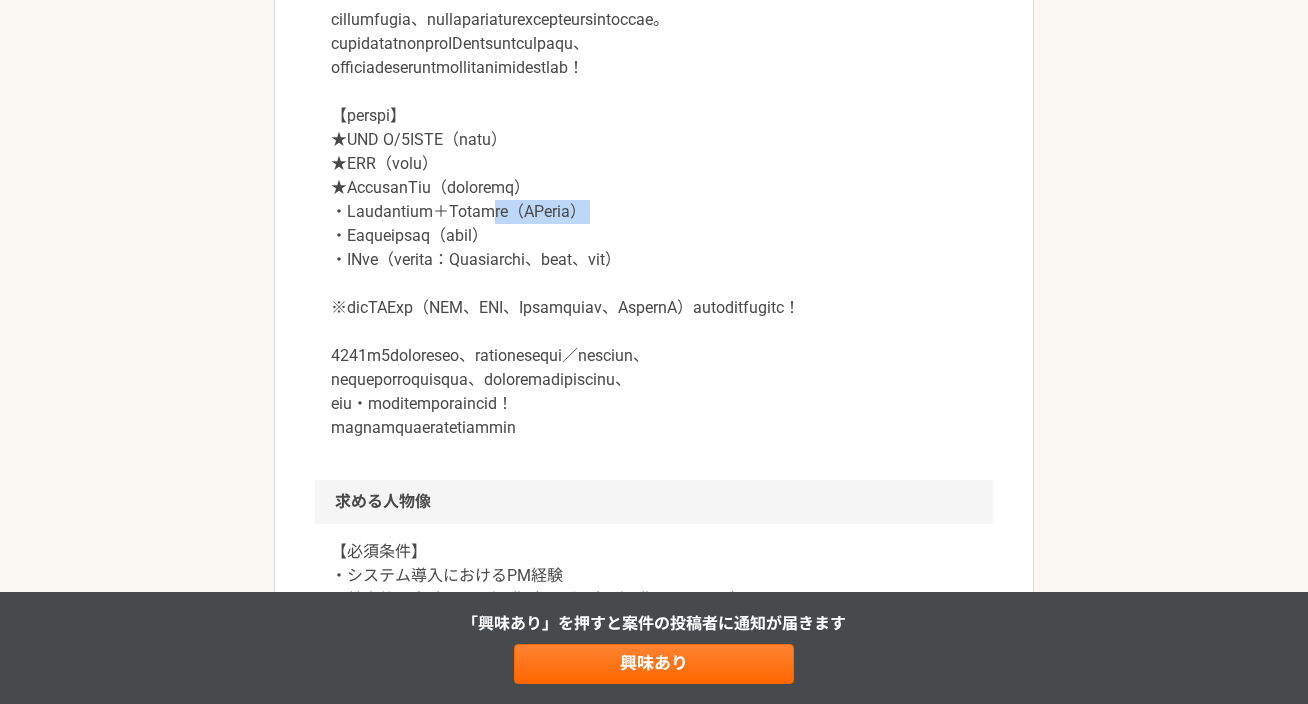 drag, startPoint x: 322, startPoint y: 270, endPoint x: 477, endPoint y: 247, distance: 156.69716 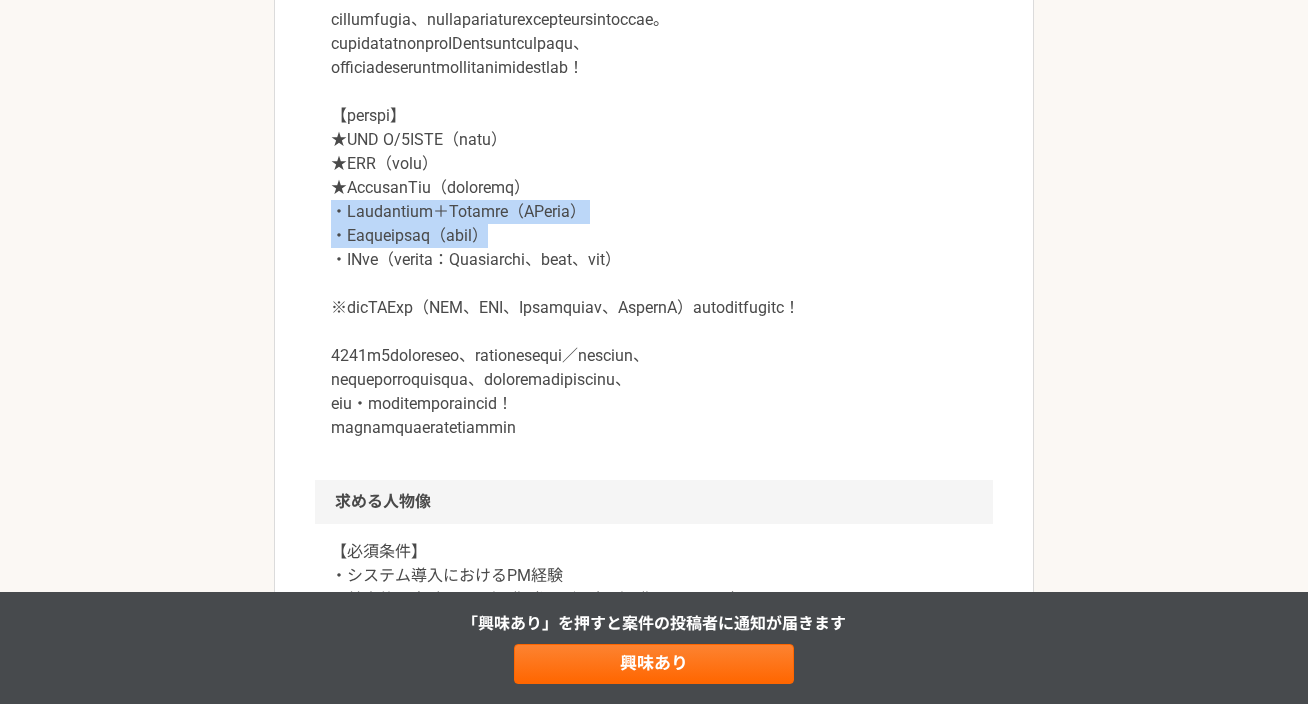 drag, startPoint x: 537, startPoint y: 257, endPoint x: 317, endPoint y: 248, distance: 220.18402 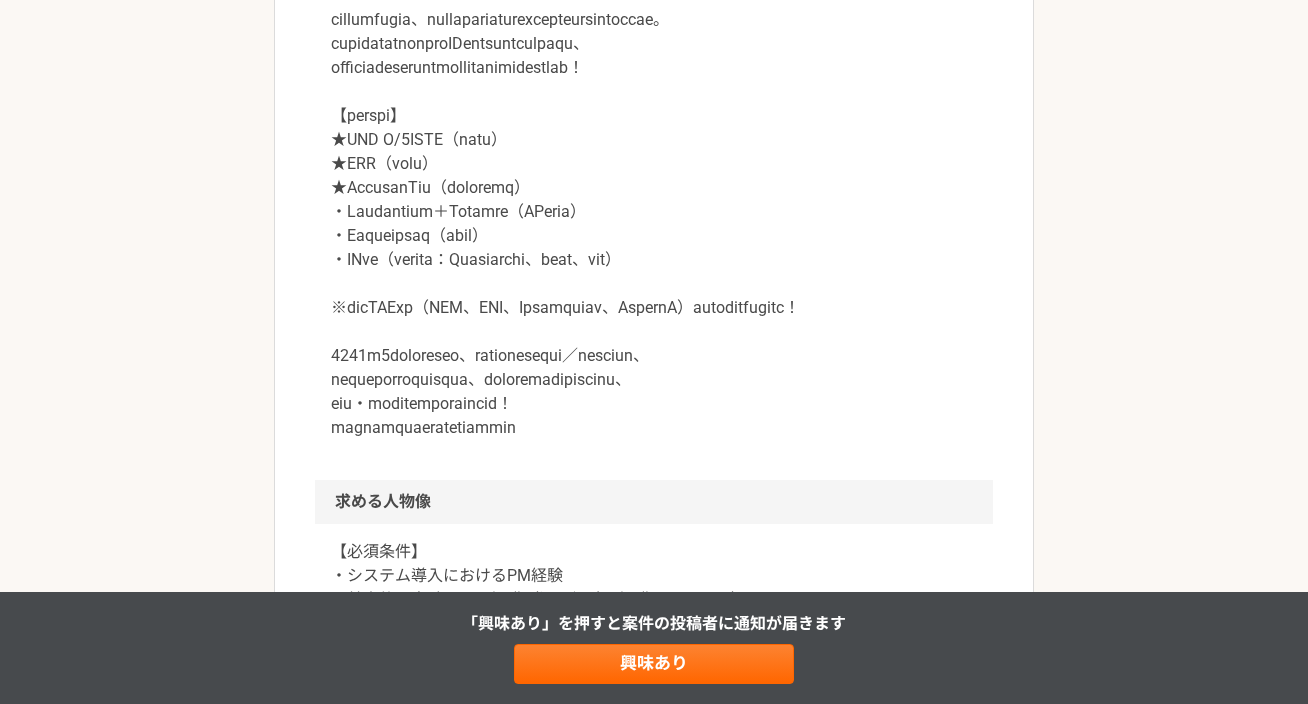 click at bounding box center [654, 92] 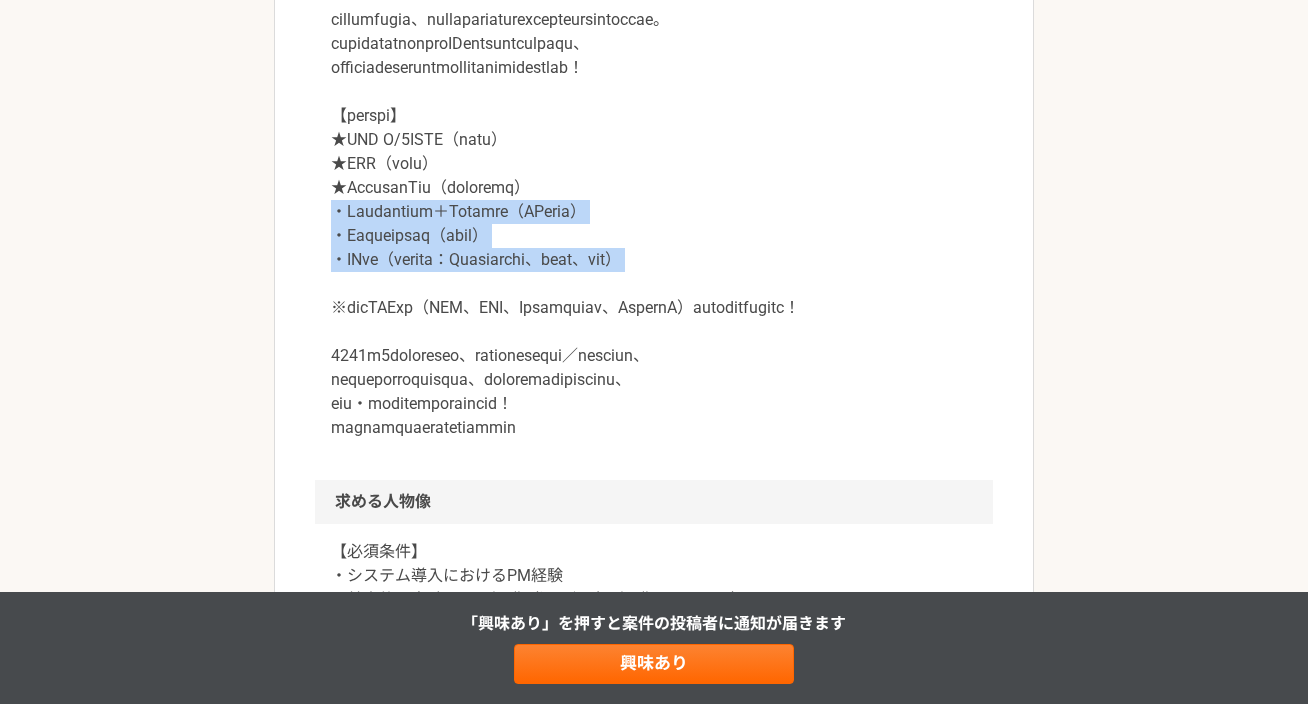 drag, startPoint x: 780, startPoint y: 290, endPoint x: 325, endPoint y: 228, distance: 459.20474 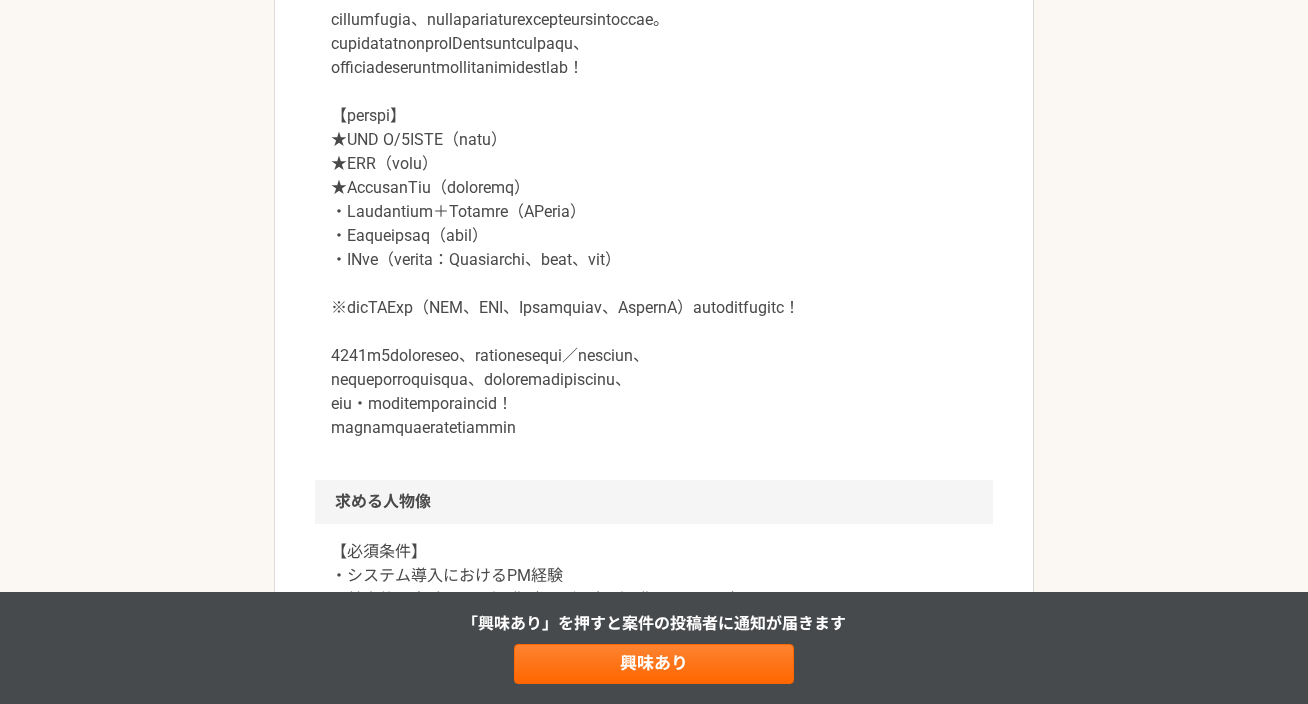 scroll, scrollTop: 1249, scrollLeft: 0, axis: vertical 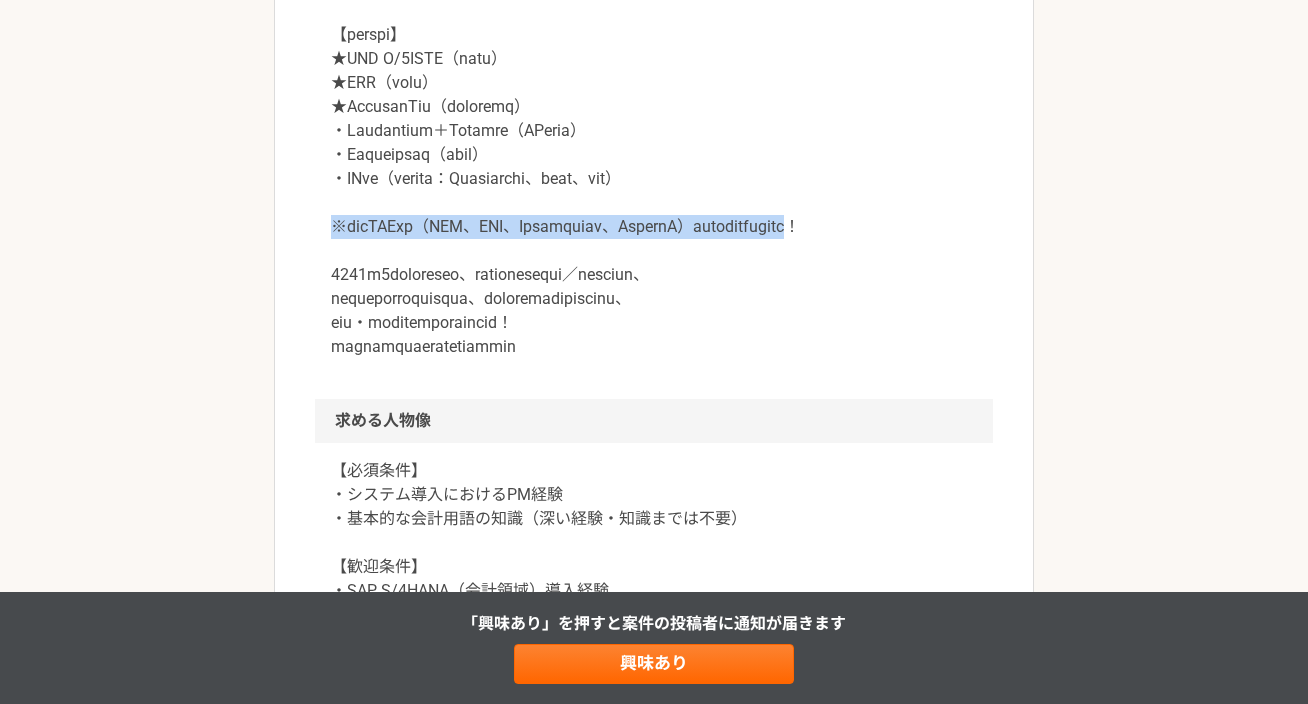 drag, startPoint x: 327, startPoint y: 247, endPoint x: 943, endPoint y: 248, distance: 616.0008 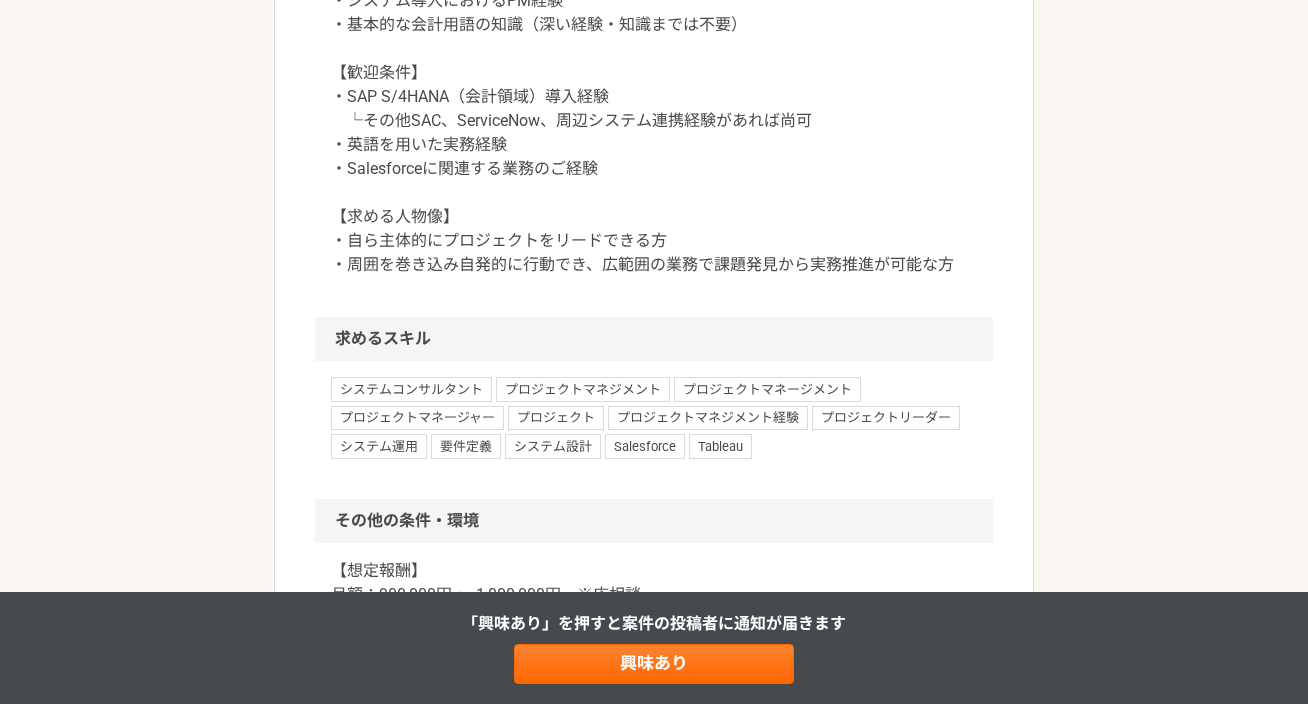 scroll, scrollTop: 1756, scrollLeft: 0, axis: vertical 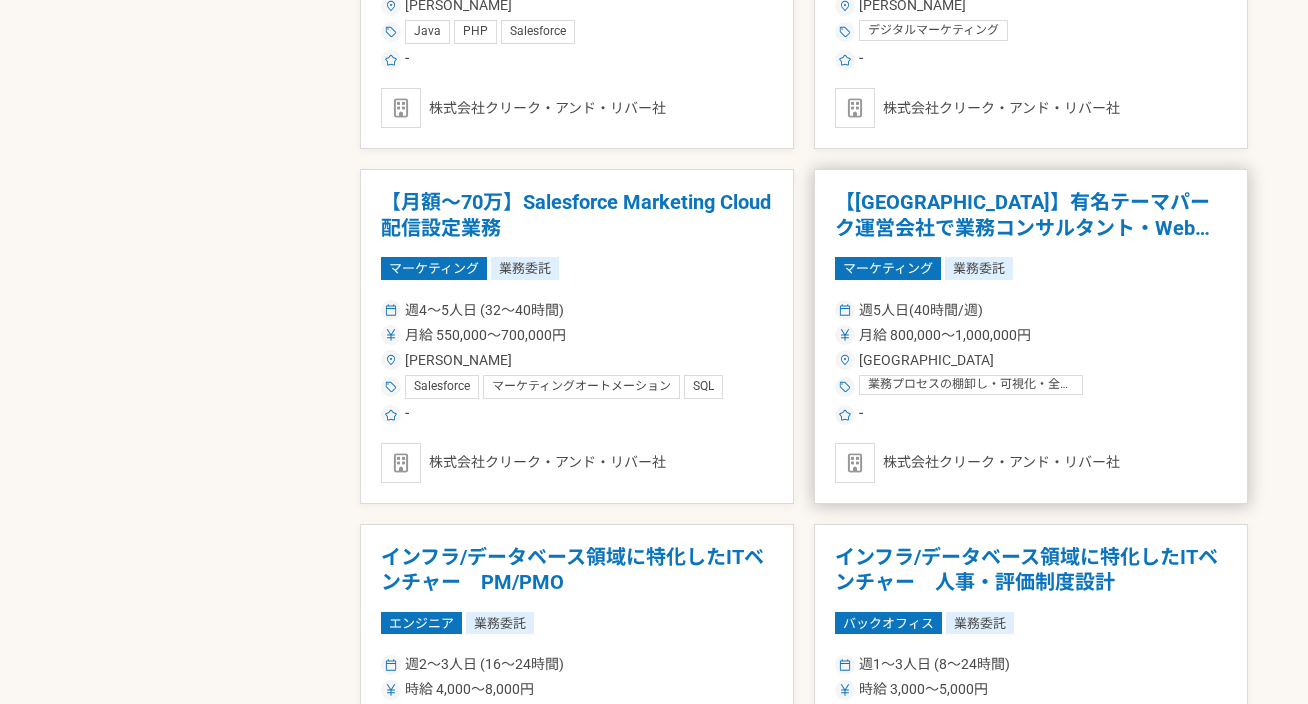 click on "週5人日(40時間/週)" at bounding box center [1031, 310] 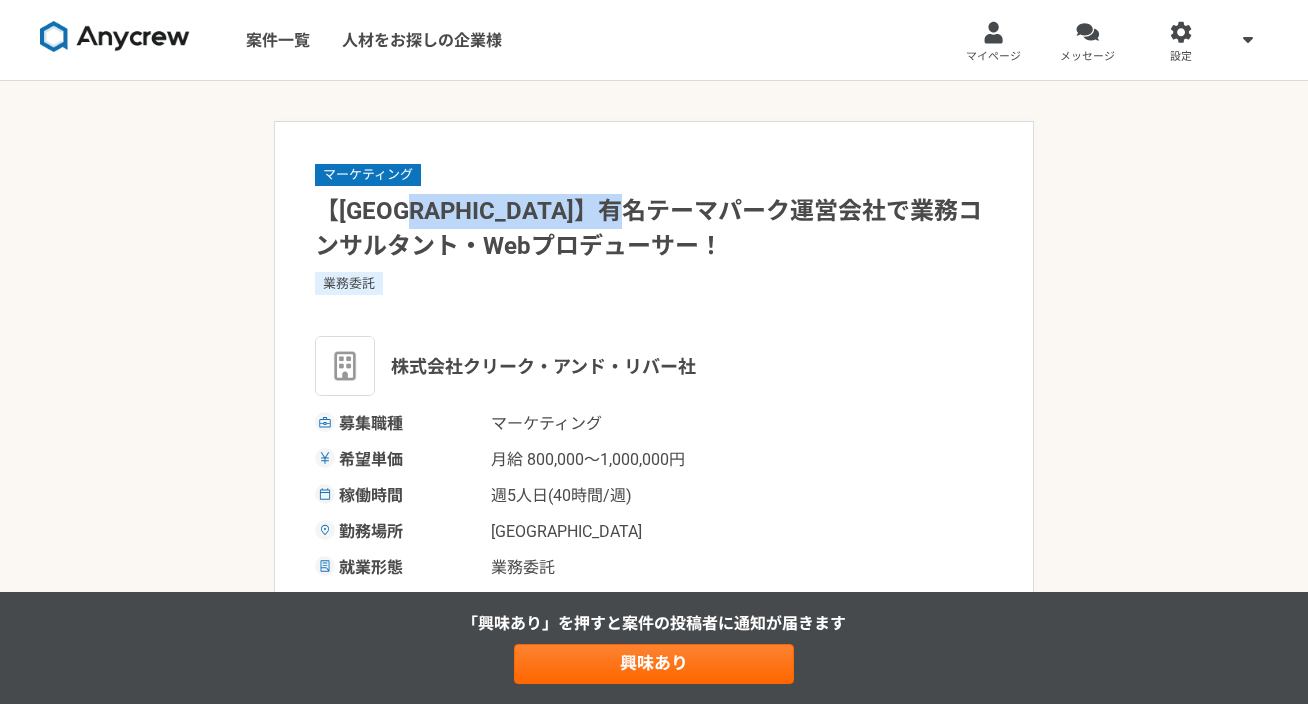 drag, startPoint x: 470, startPoint y: 202, endPoint x: 794, endPoint y: 223, distance: 324.67984 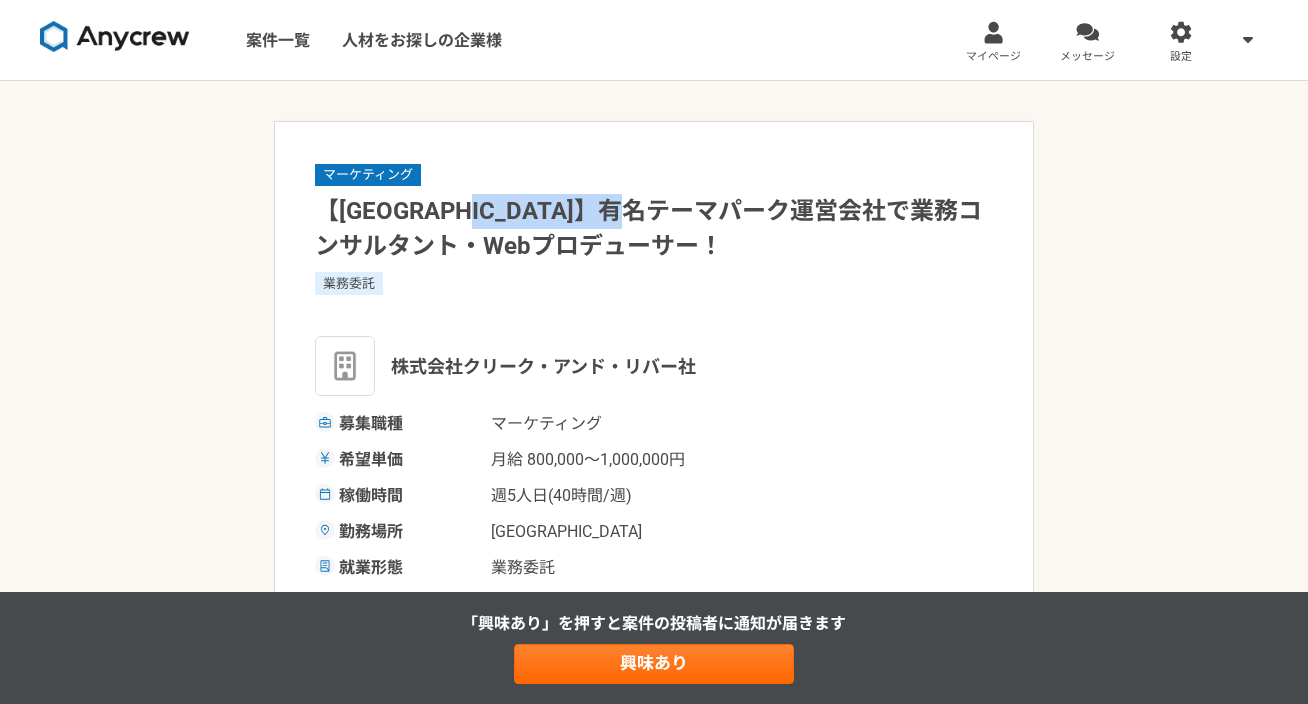 drag, startPoint x: 794, startPoint y: 223, endPoint x: 551, endPoint y: 220, distance: 243.01852 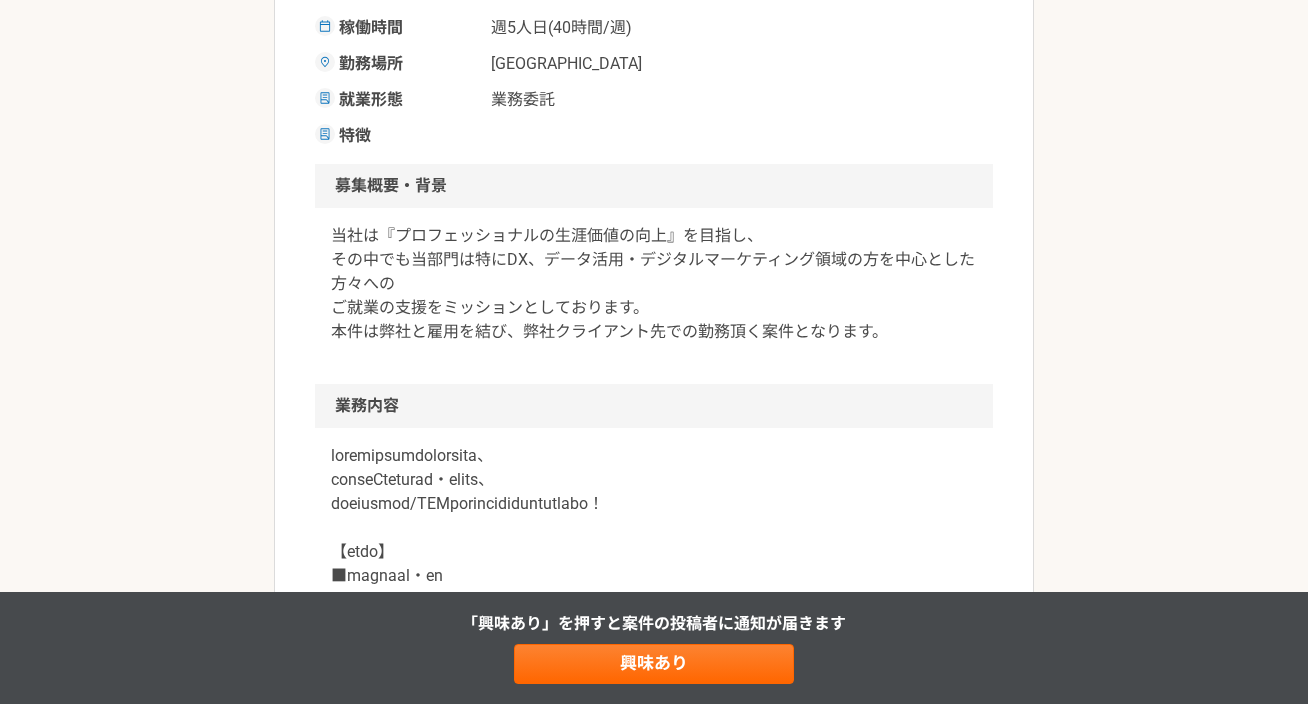 scroll, scrollTop: 494, scrollLeft: 0, axis: vertical 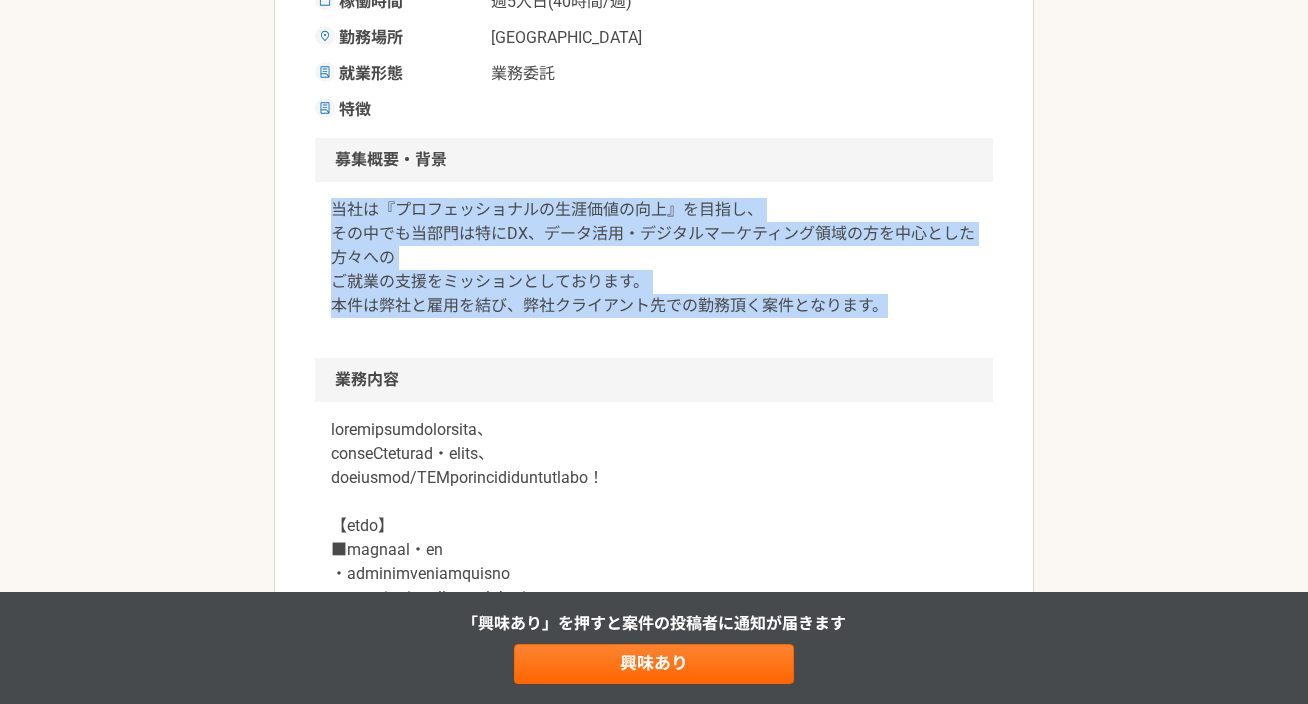 drag, startPoint x: 311, startPoint y: 247, endPoint x: 332, endPoint y: 349, distance: 104.13933 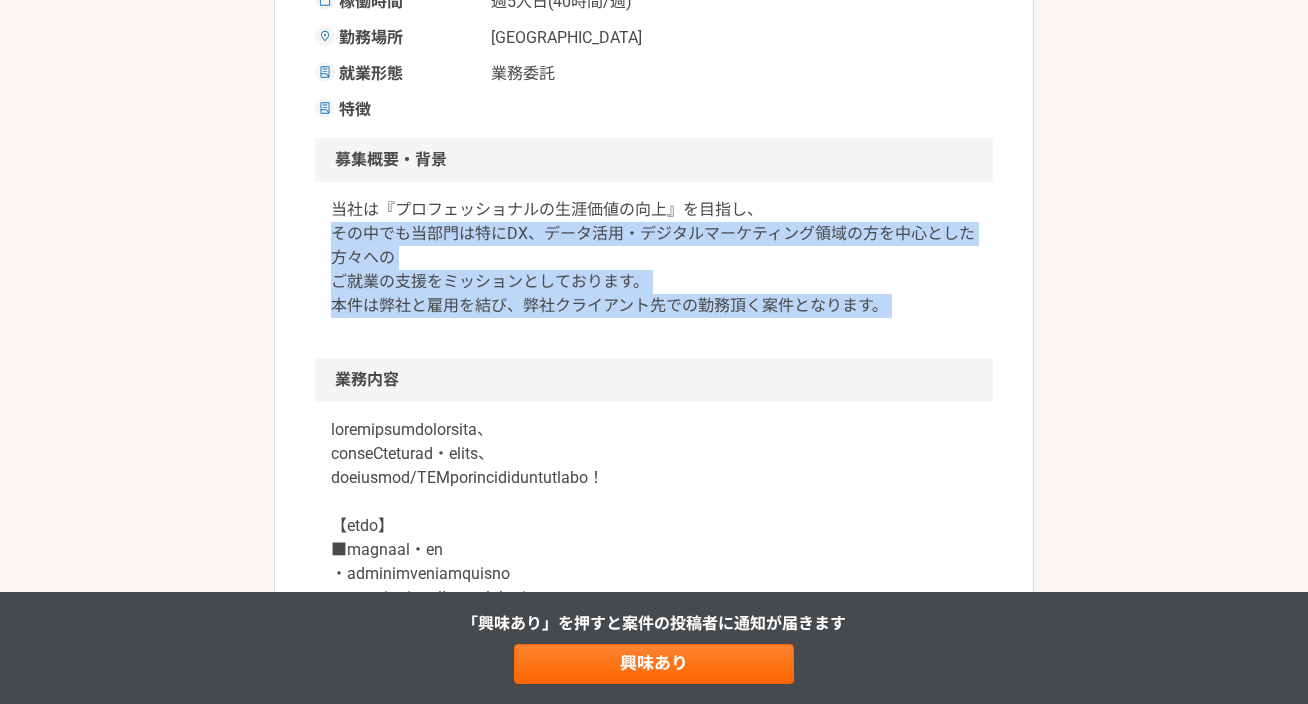 drag, startPoint x: 332, startPoint y: 349, endPoint x: 305, endPoint y: 230, distance: 122.02459 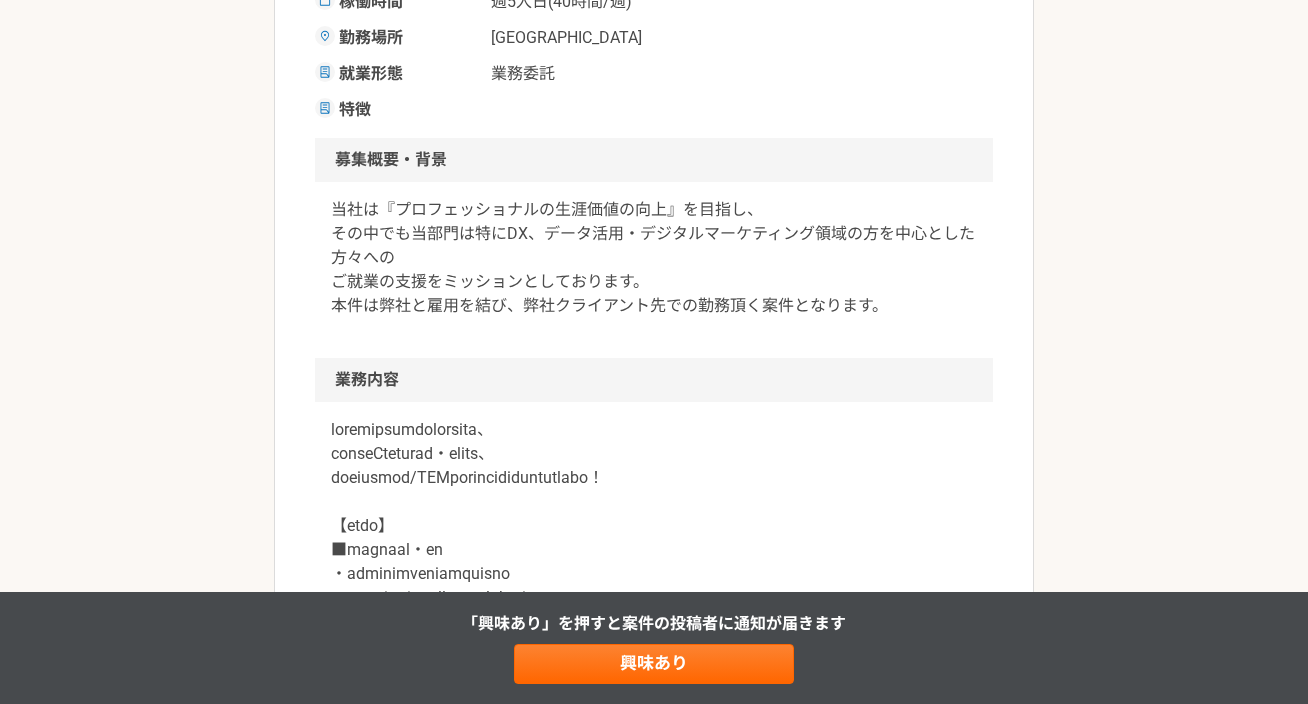 scroll, scrollTop: 840, scrollLeft: 0, axis: vertical 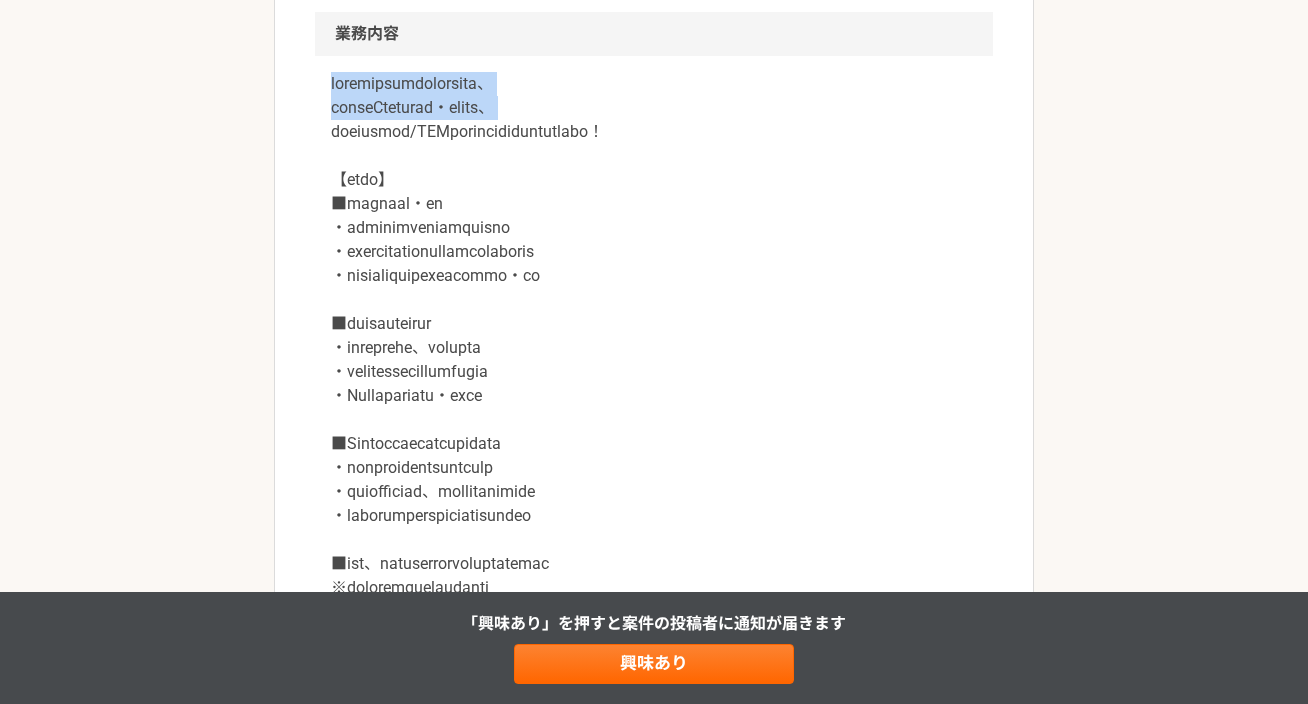 drag, startPoint x: 314, startPoint y: 86, endPoint x: 329, endPoint y: 133, distance: 49.335587 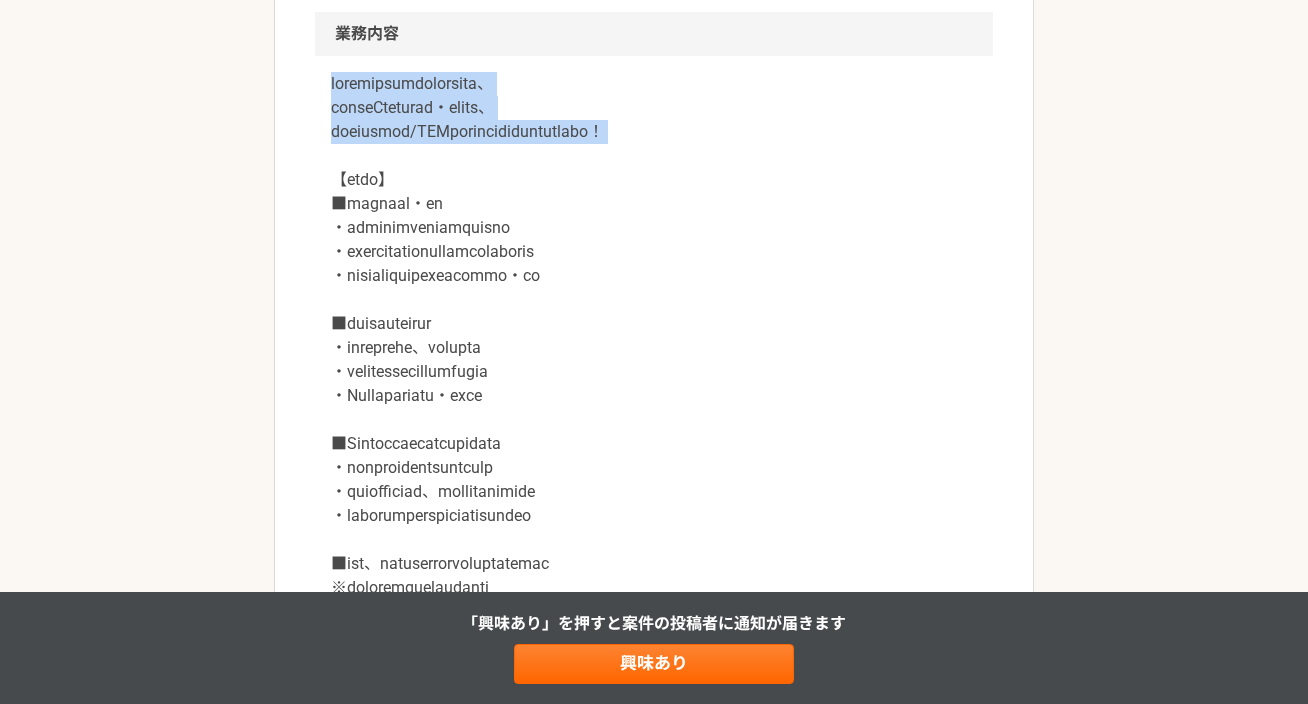 drag, startPoint x: 329, startPoint y: 87, endPoint x: 342, endPoint y: 163, distance: 77.10383 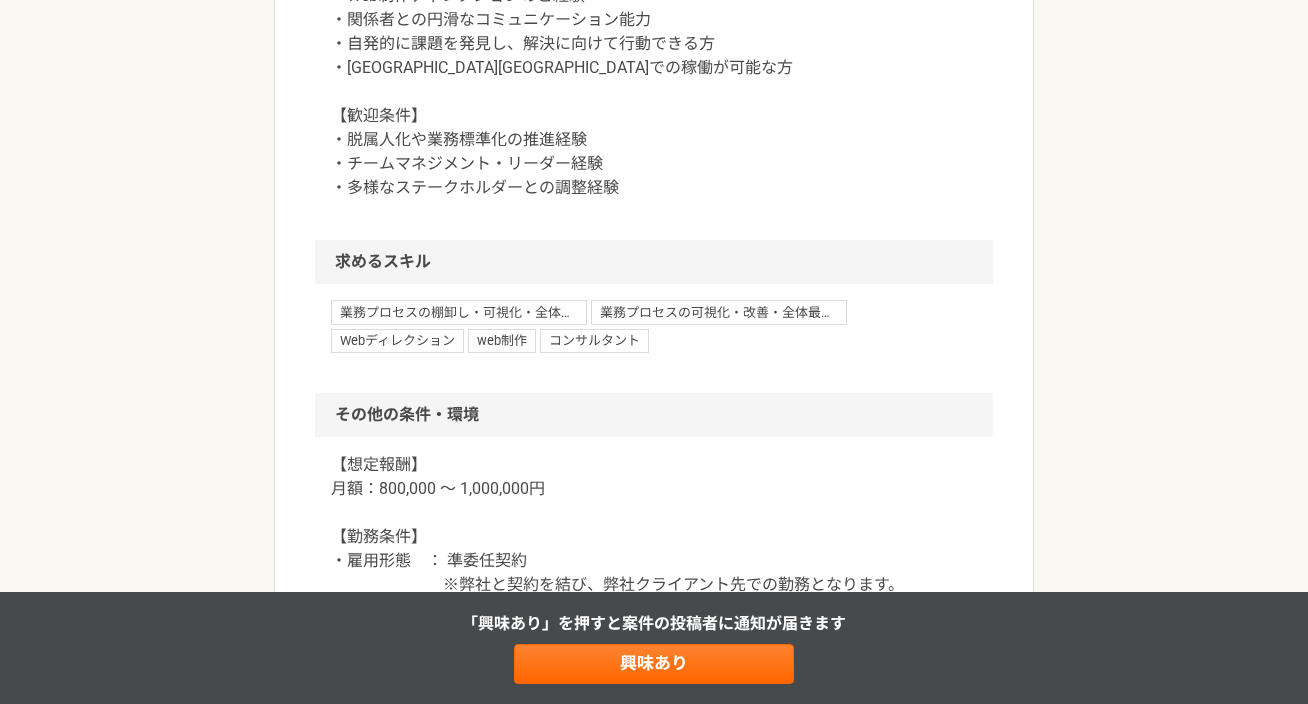 scroll, scrollTop: 1535, scrollLeft: 0, axis: vertical 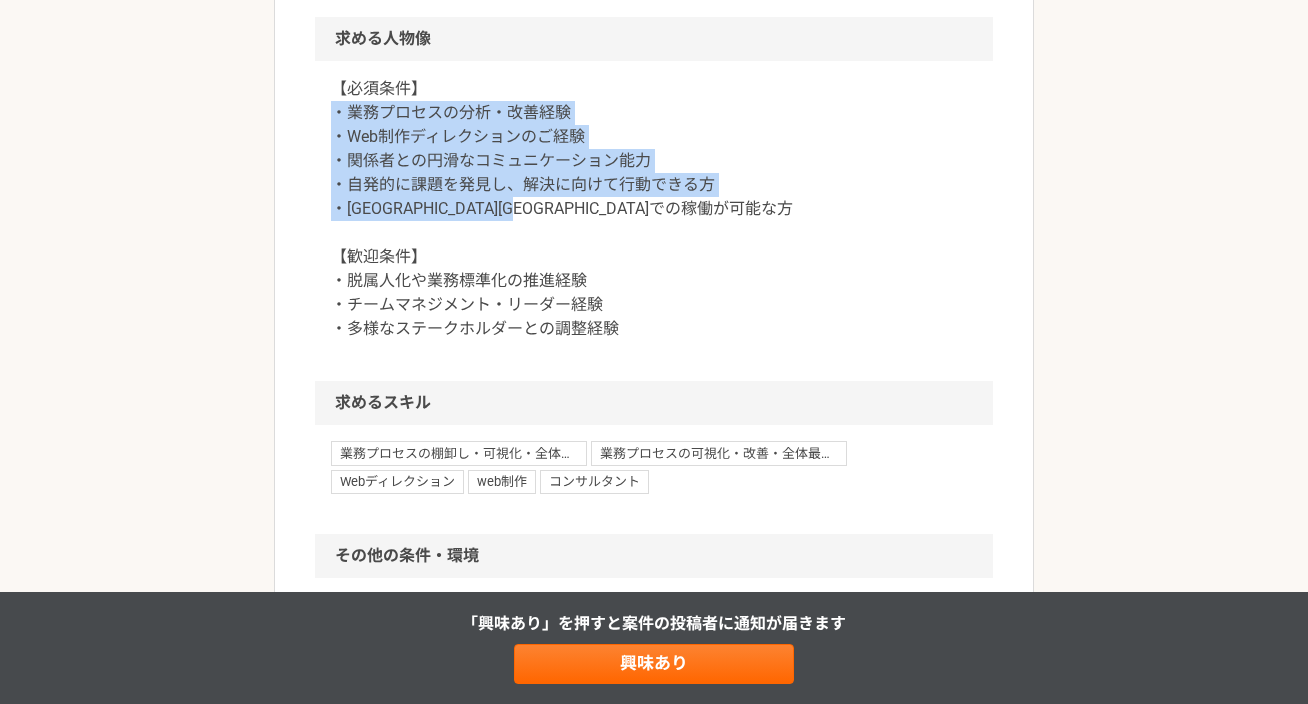 drag, startPoint x: 327, startPoint y: 116, endPoint x: 350, endPoint y: 265, distance: 150.76472 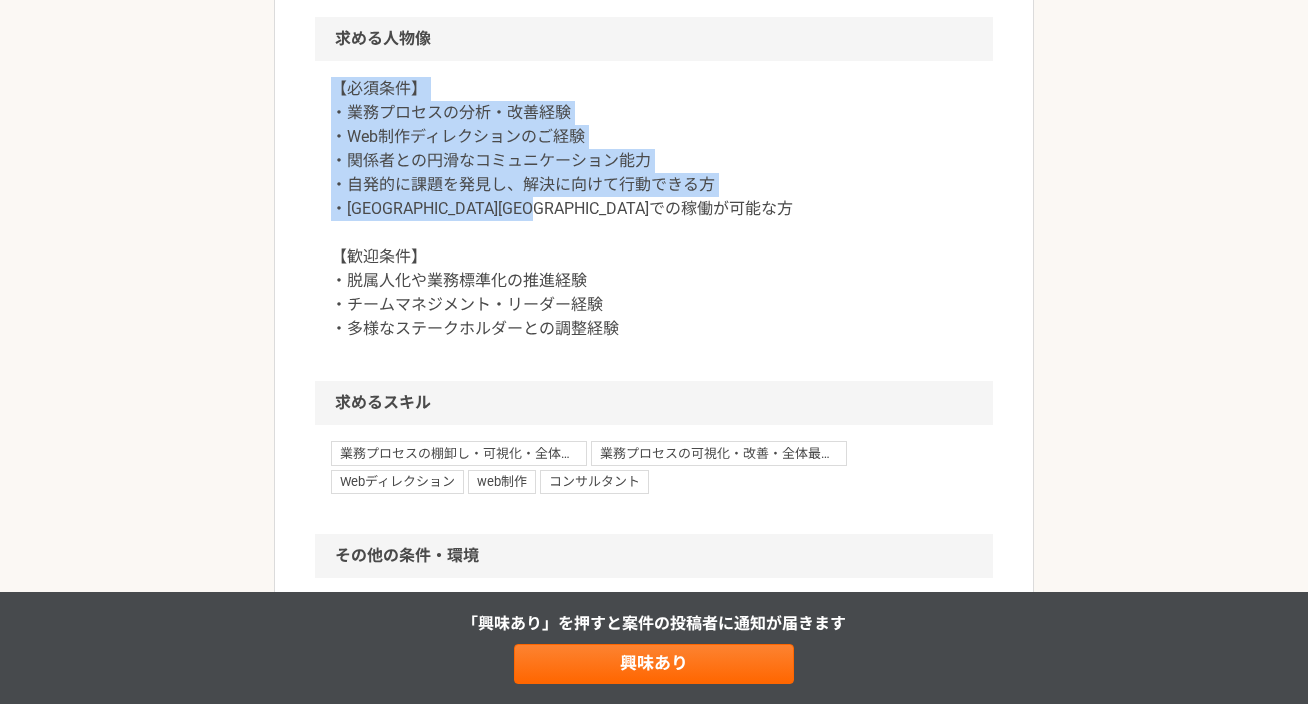 drag, startPoint x: 350, startPoint y: 265, endPoint x: 331, endPoint y: 98, distance: 168.07736 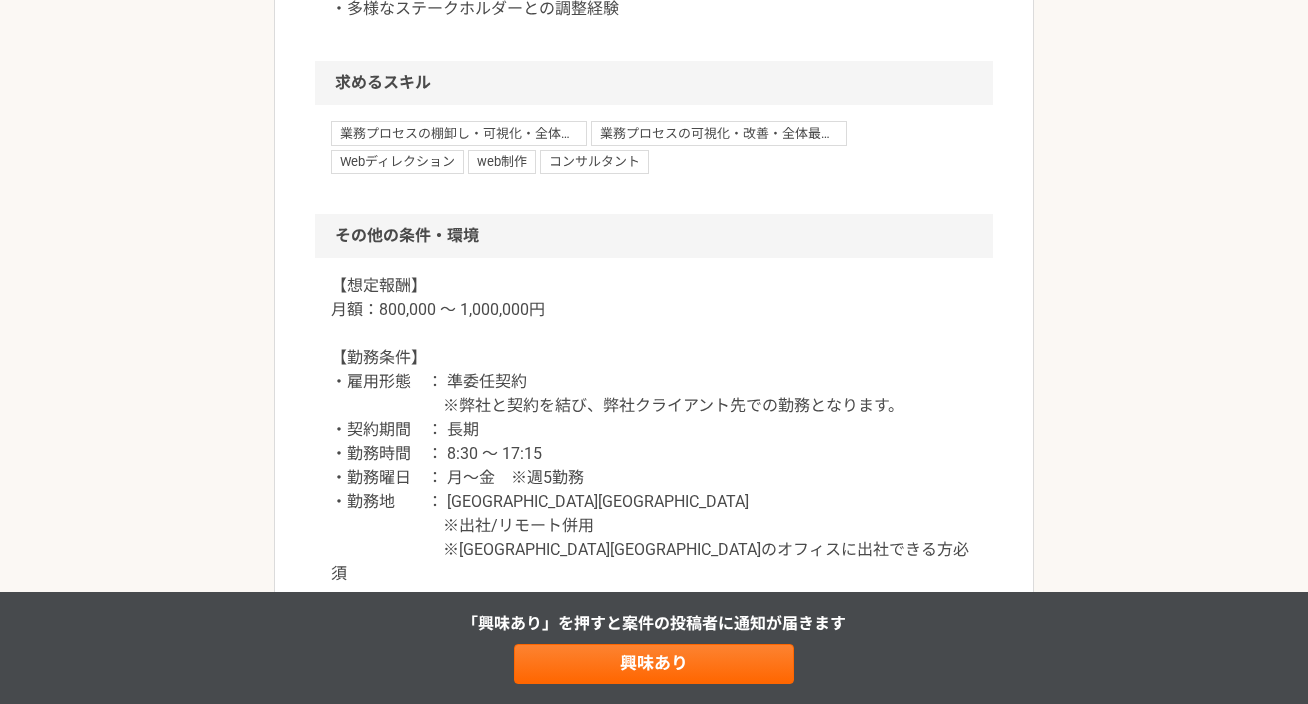 scroll, scrollTop: 2047, scrollLeft: 0, axis: vertical 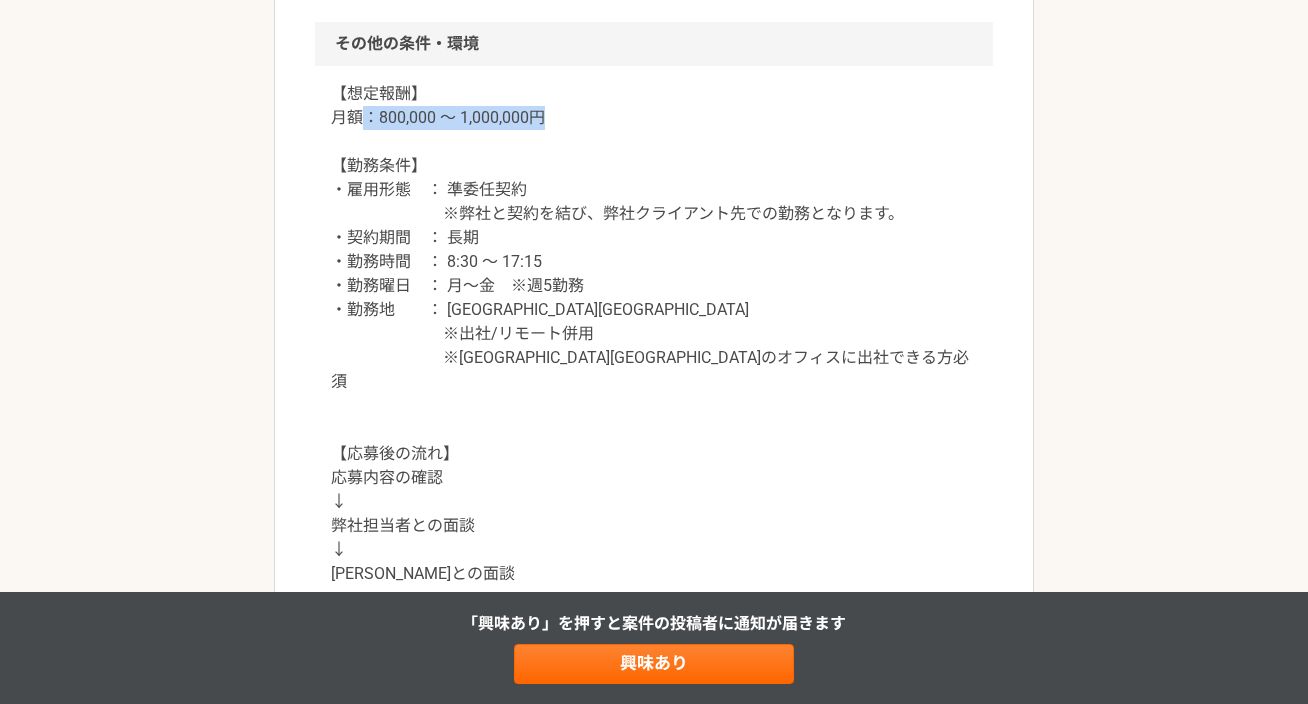 drag, startPoint x: 356, startPoint y: 122, endPoint x: 552, endPoint y: 119, distance: 196.02296 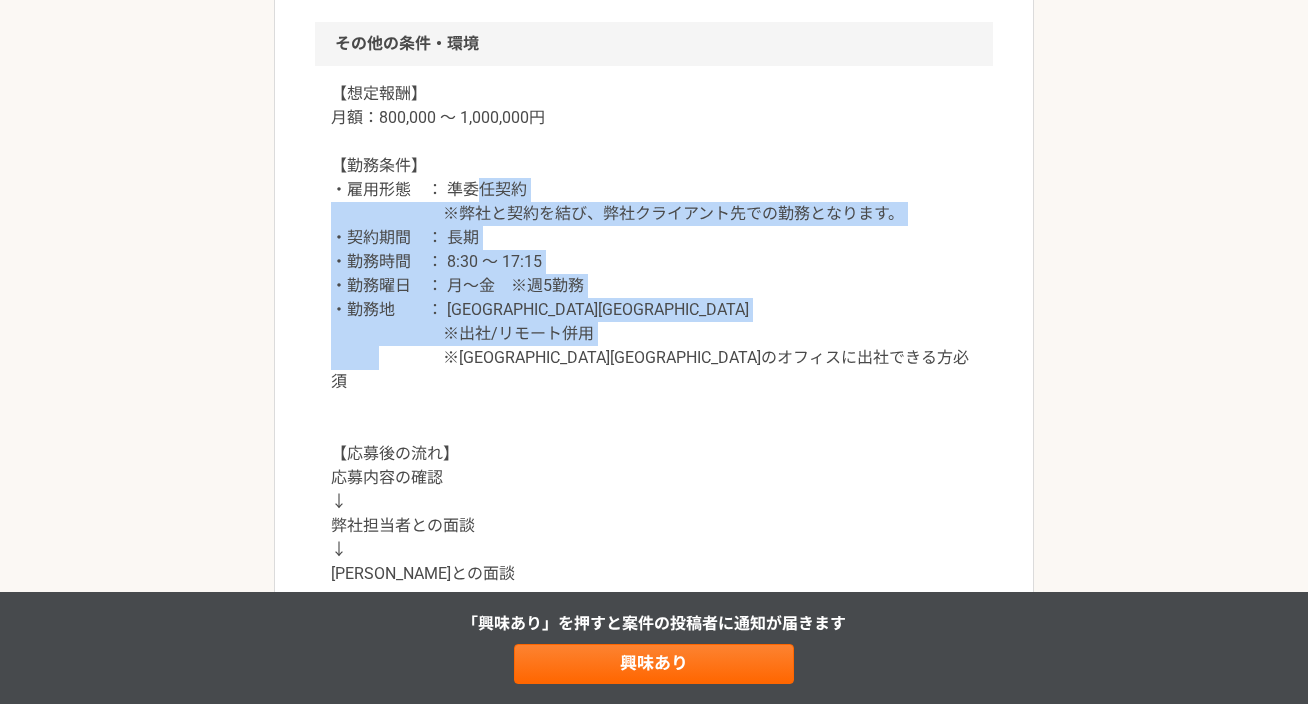 drag, startPoint x: 474, startPoint y: 185, endPoint x: 510, endPoint y: 372, distance: 190.43372 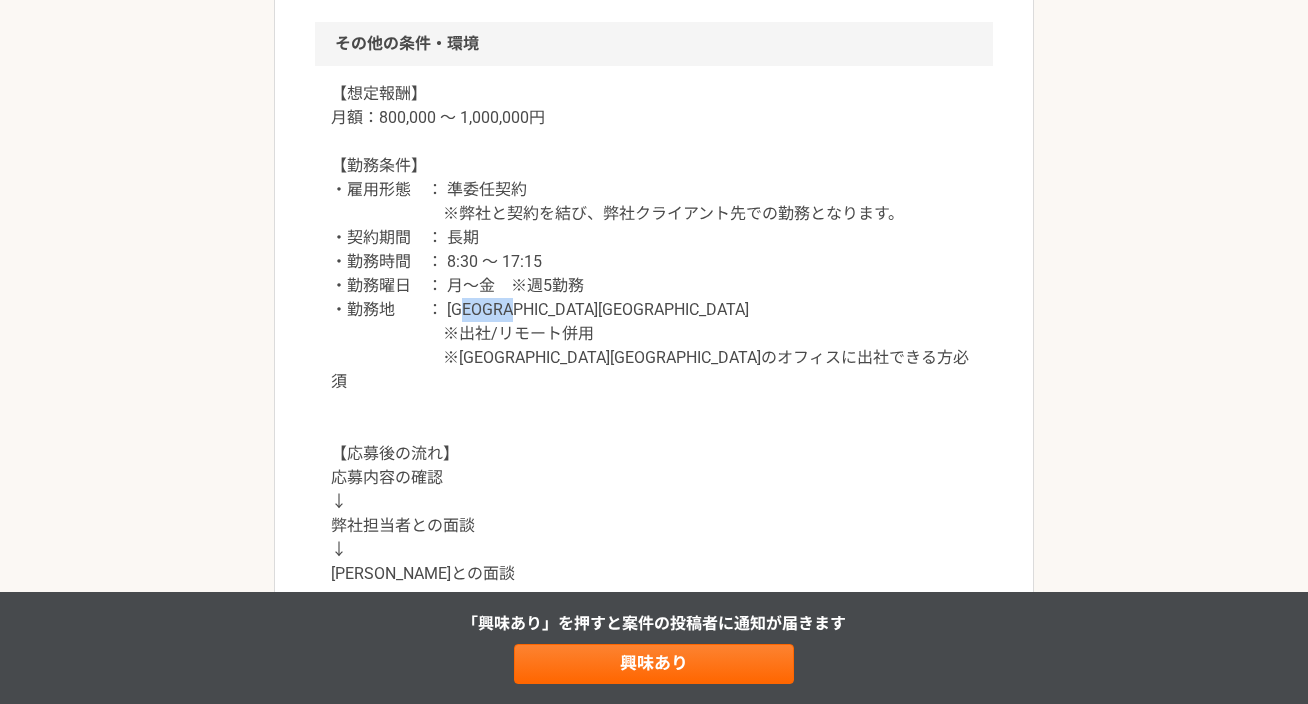 drag, startPoint x: 475, startPoint y: 305, endPoint x: 558, endPoint y: 309, distance: 83.09633 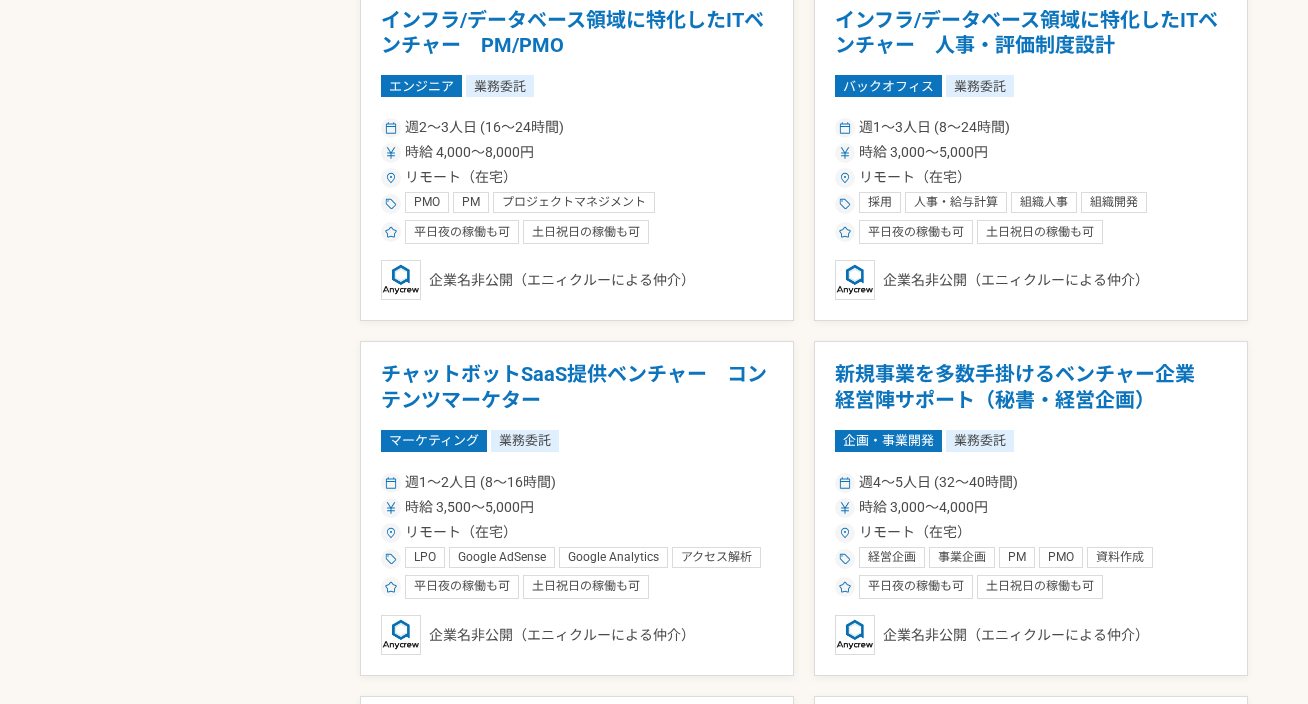scroll, scrollTop: 2655, scrollLeft: 0, axis: vertical 